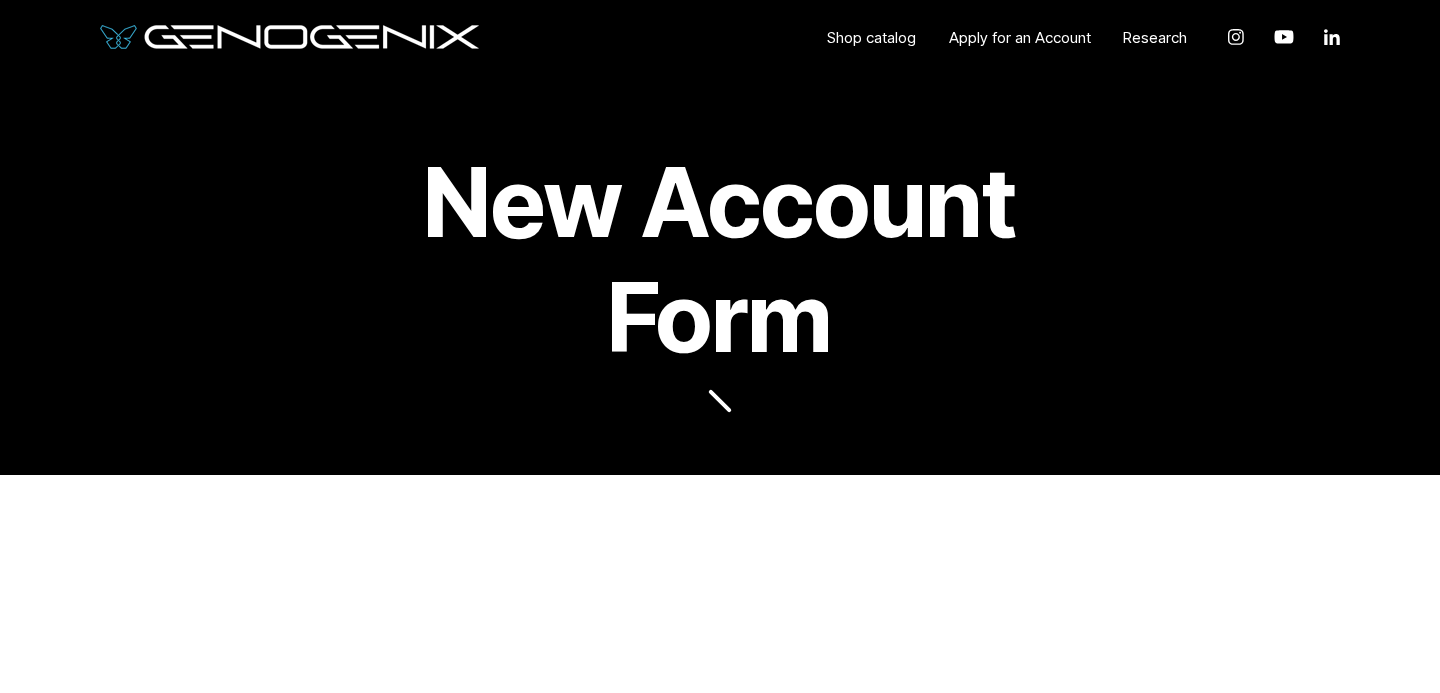 scroll, scrollTop: 210, scrollLeft: 0, axis: vertical 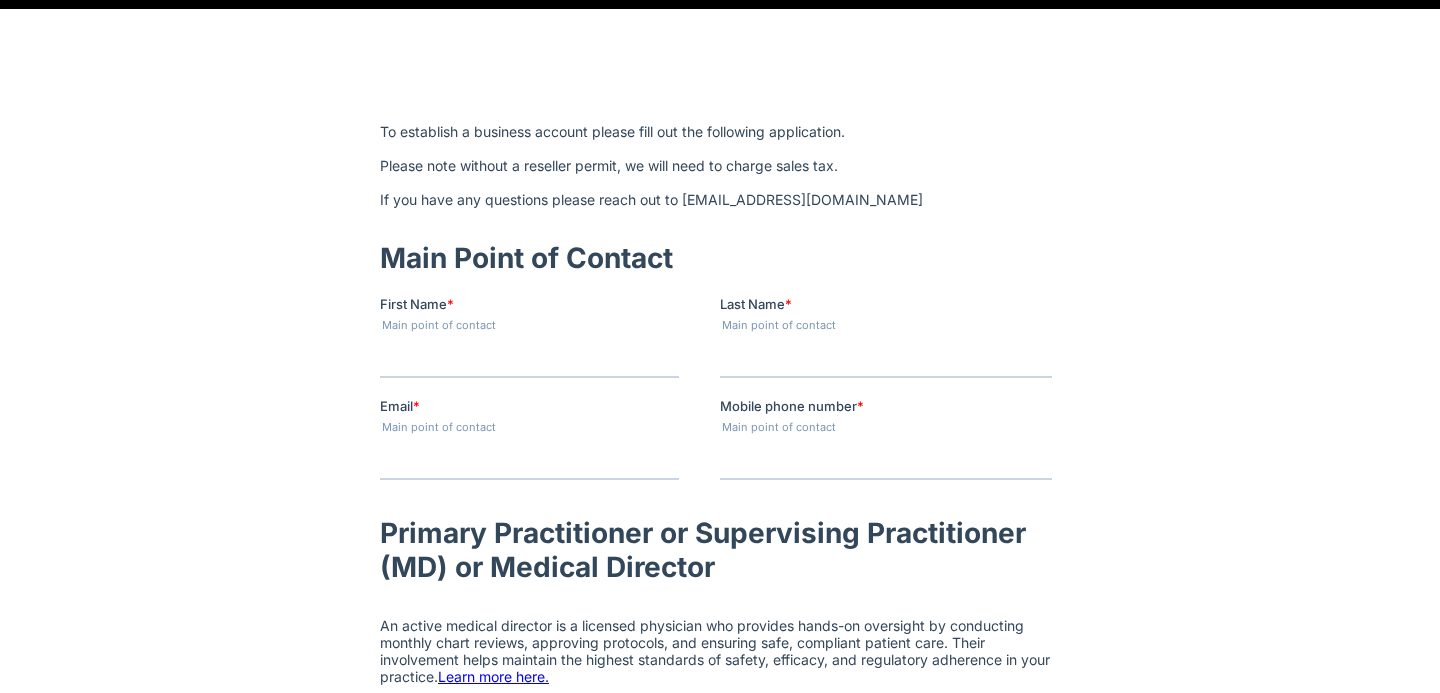 click on "First Name *" at bounding box center [529, 357] 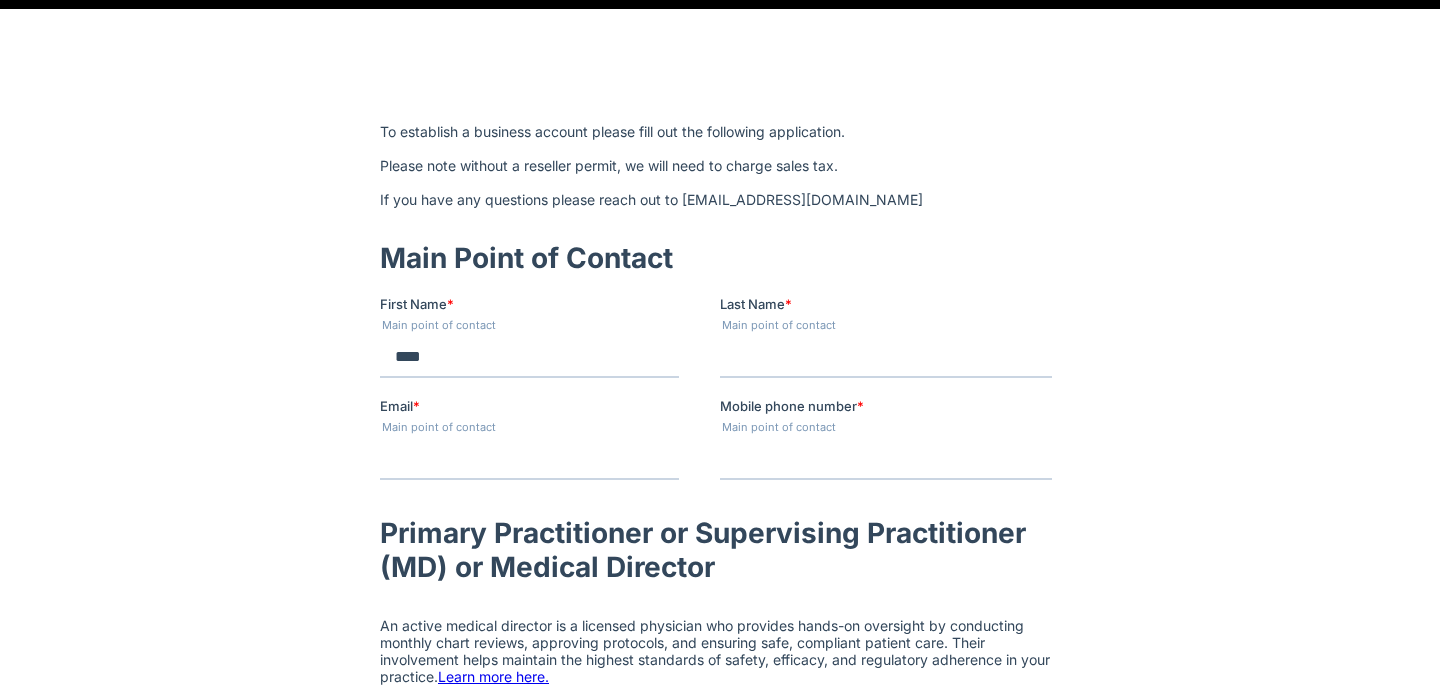 type on "****" 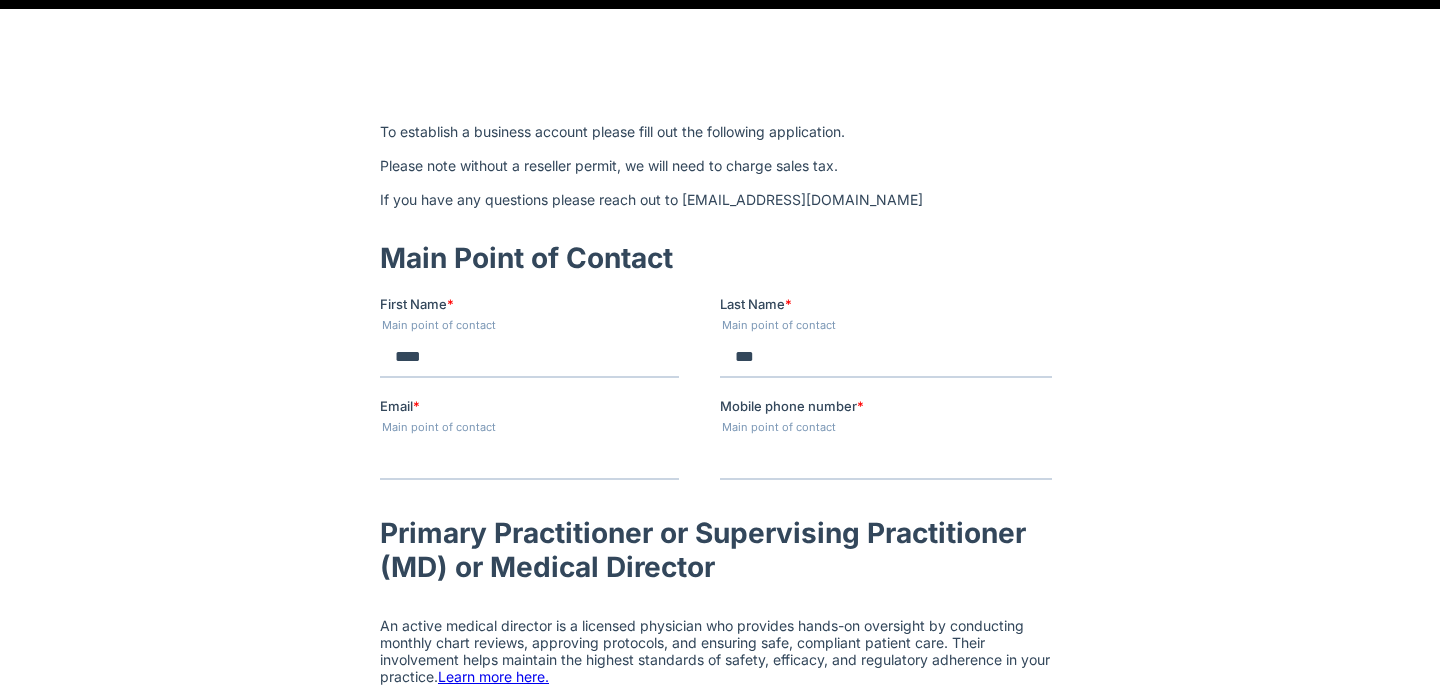 type on "*" 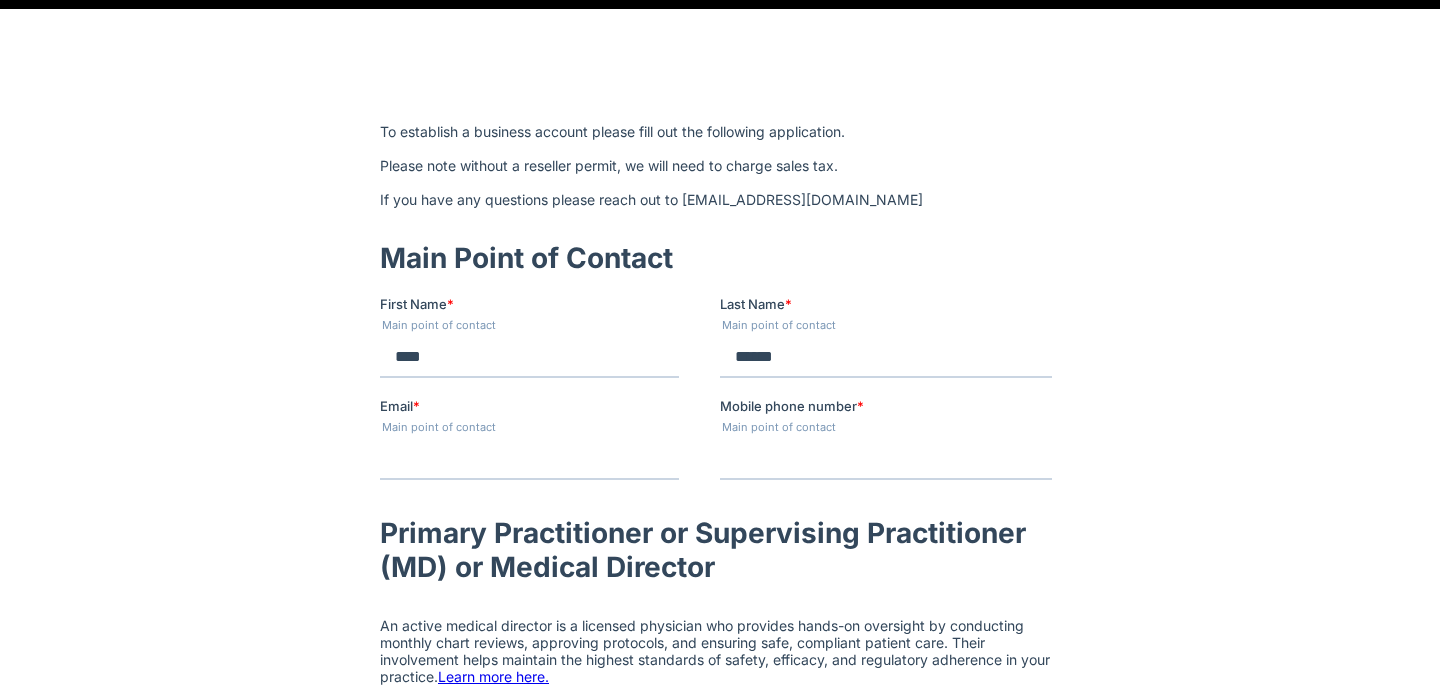 type on "******" 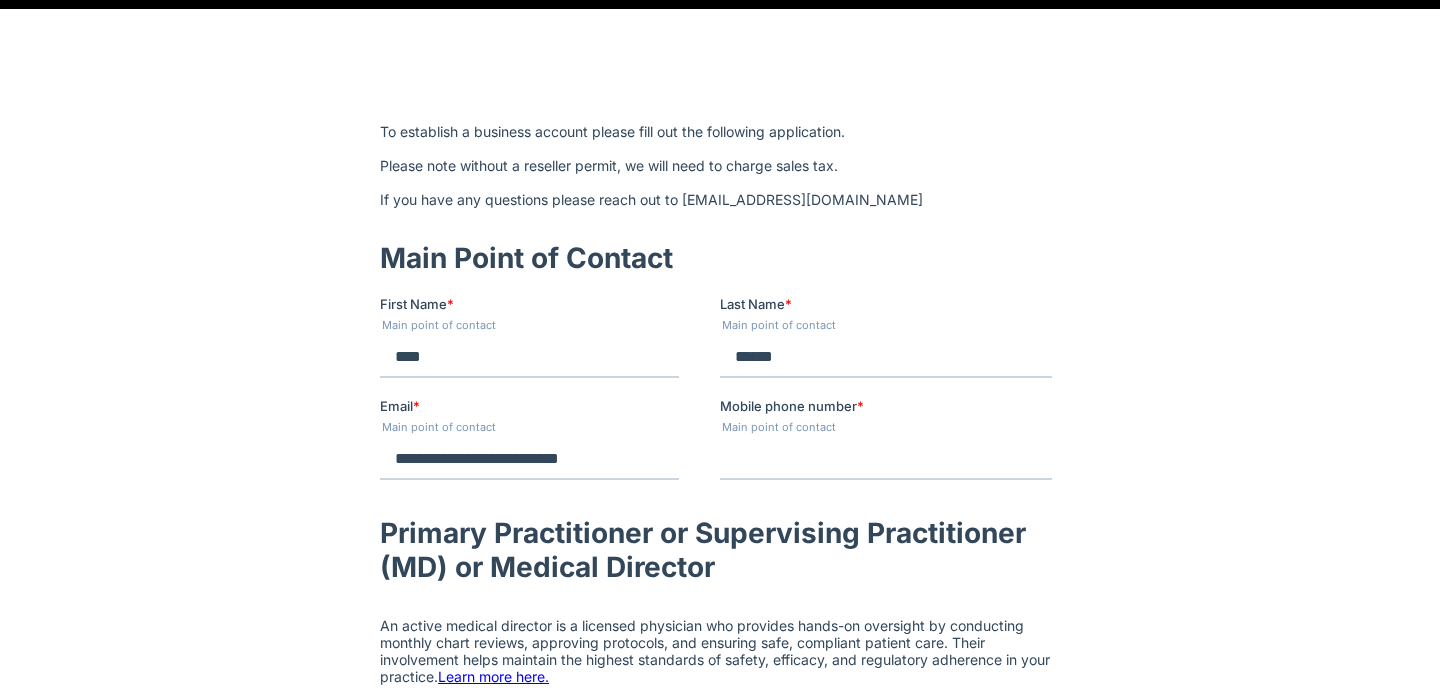 type on "**********" 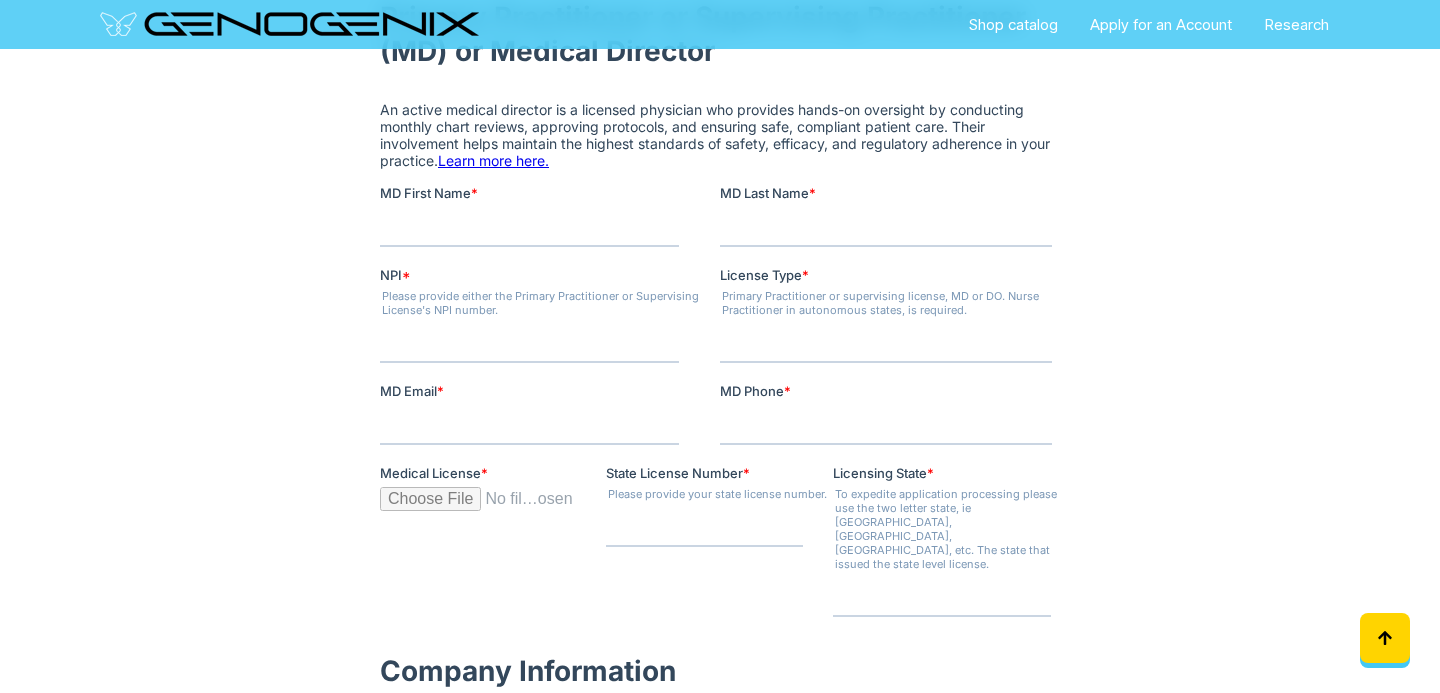 scroll, scrollTop: 968, scrollLeft: 0, axis: vertical 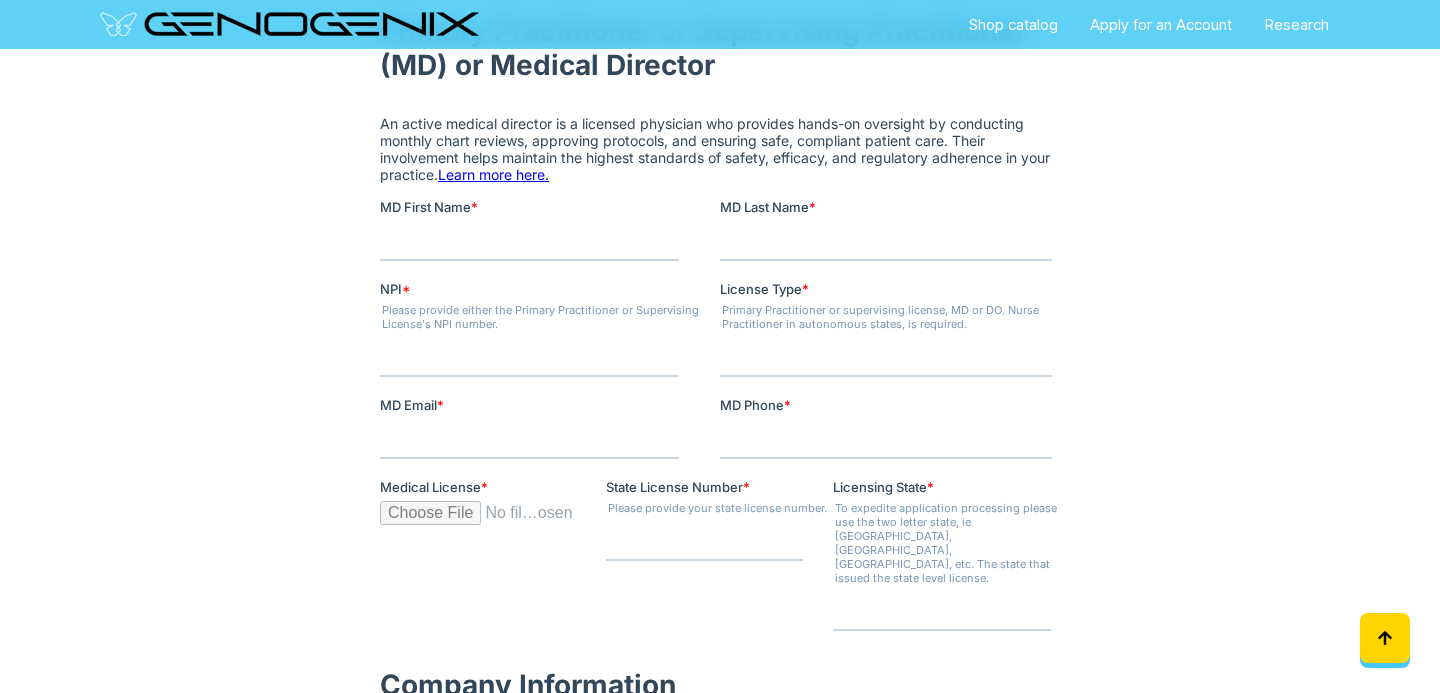 type on "**********" 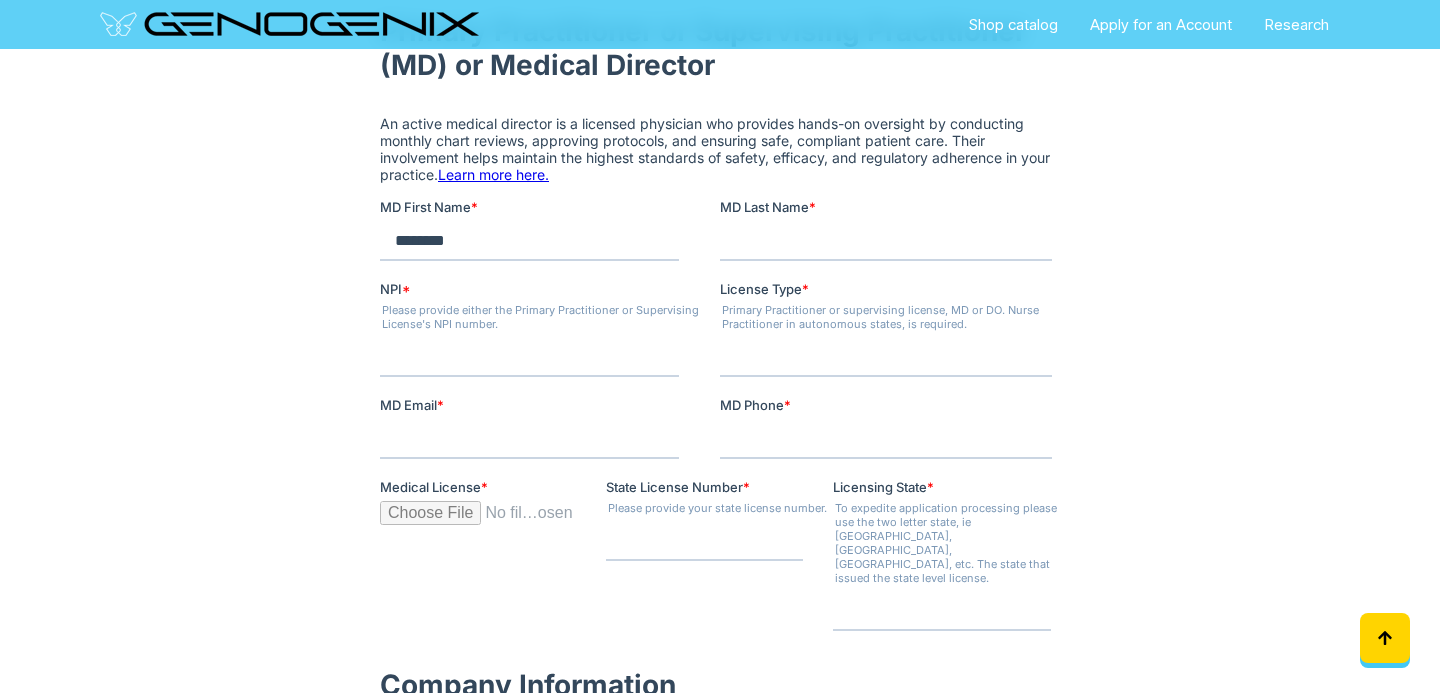 type on "********" 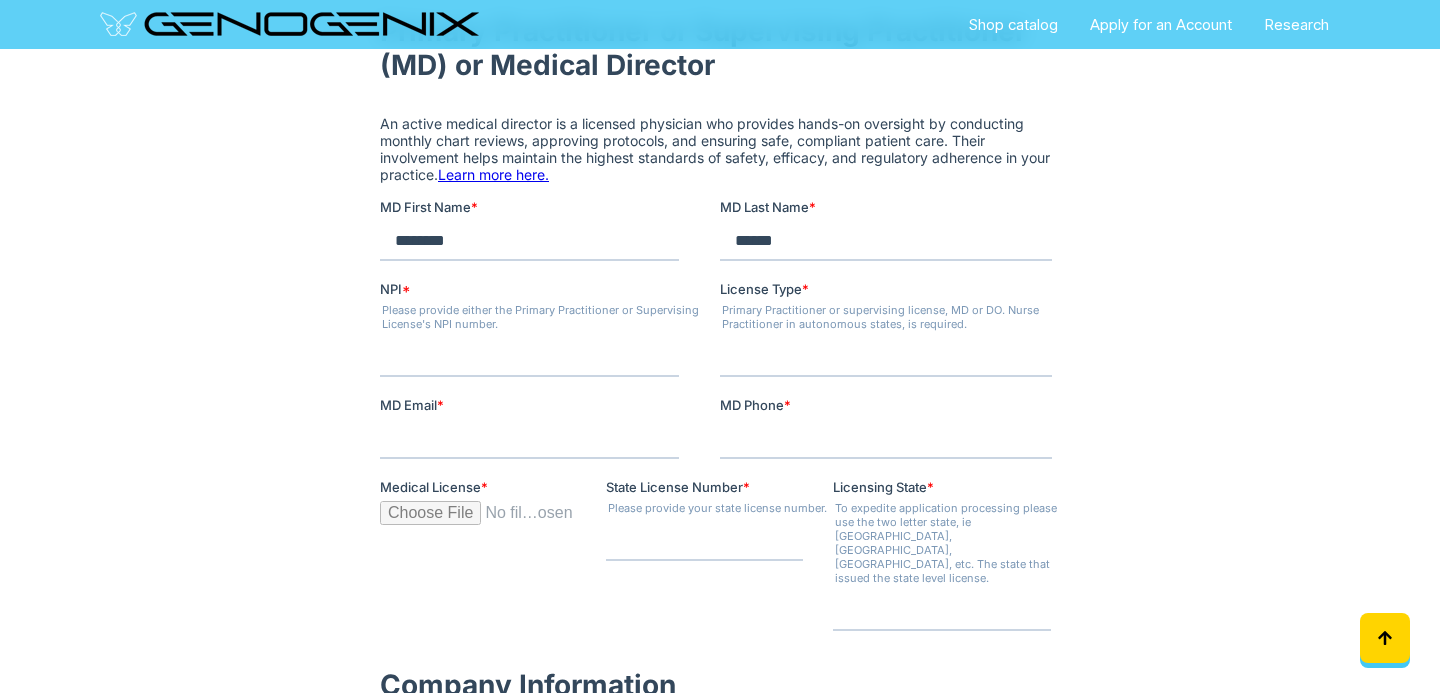 type on "******" 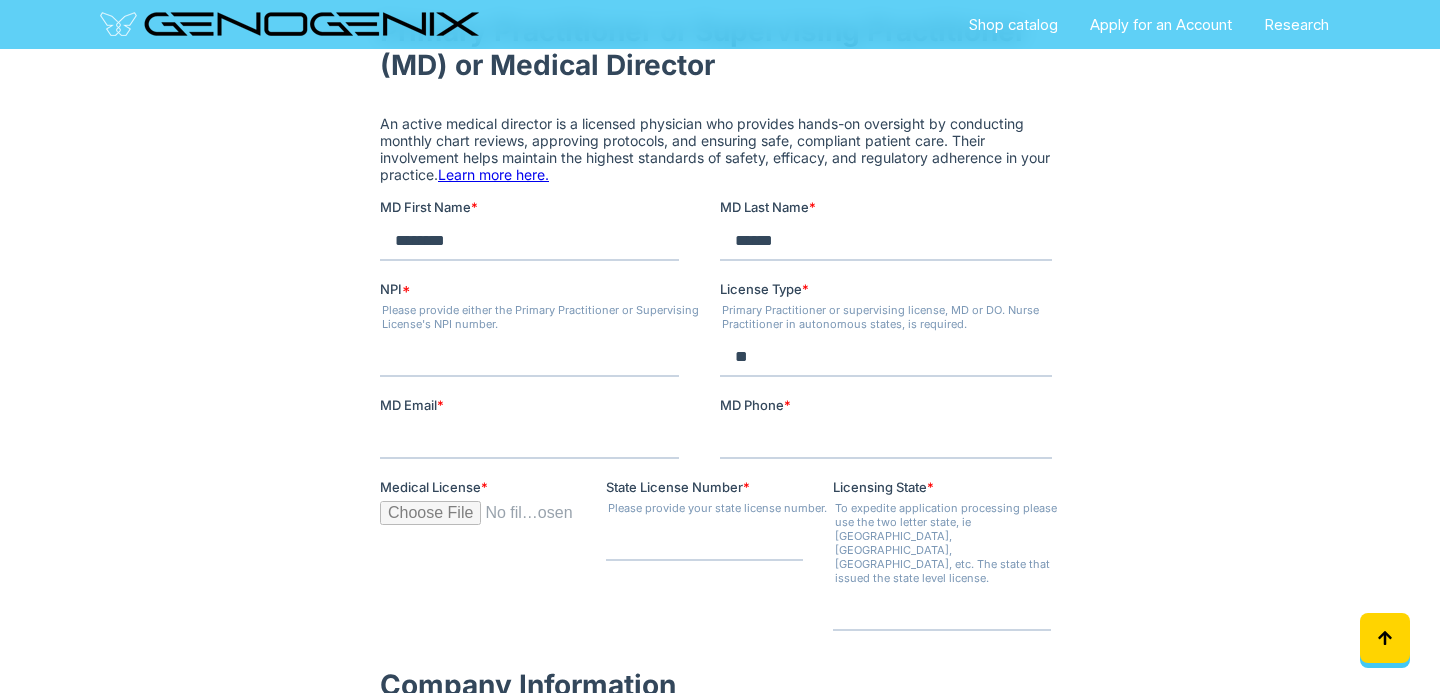 type on "**" 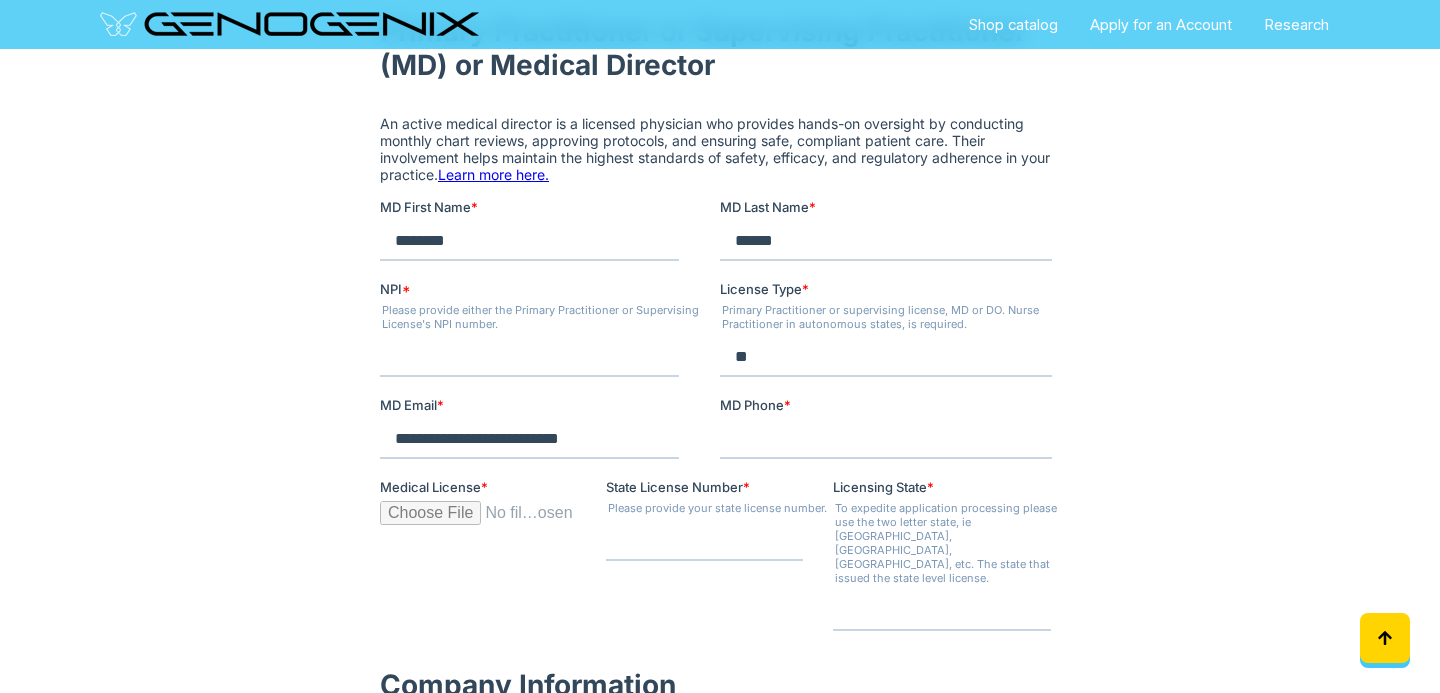 type on "**********" 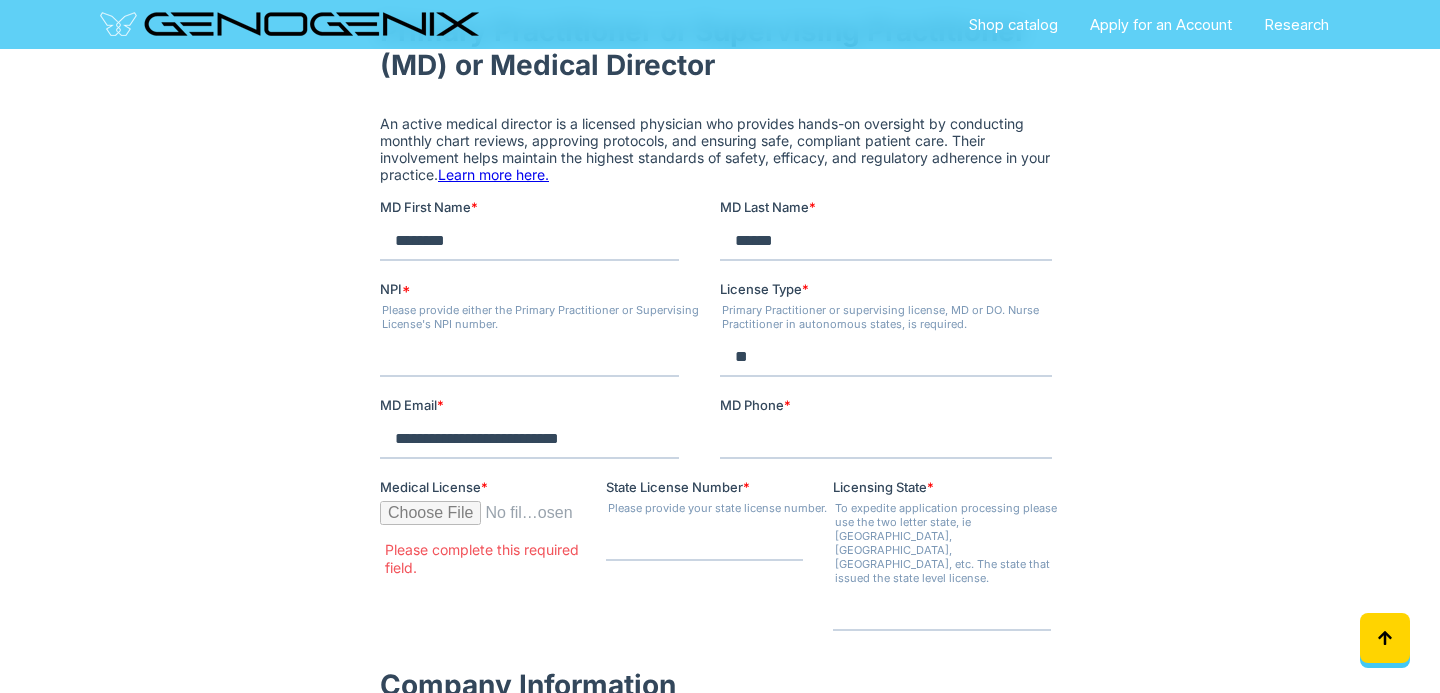 type on "**********" 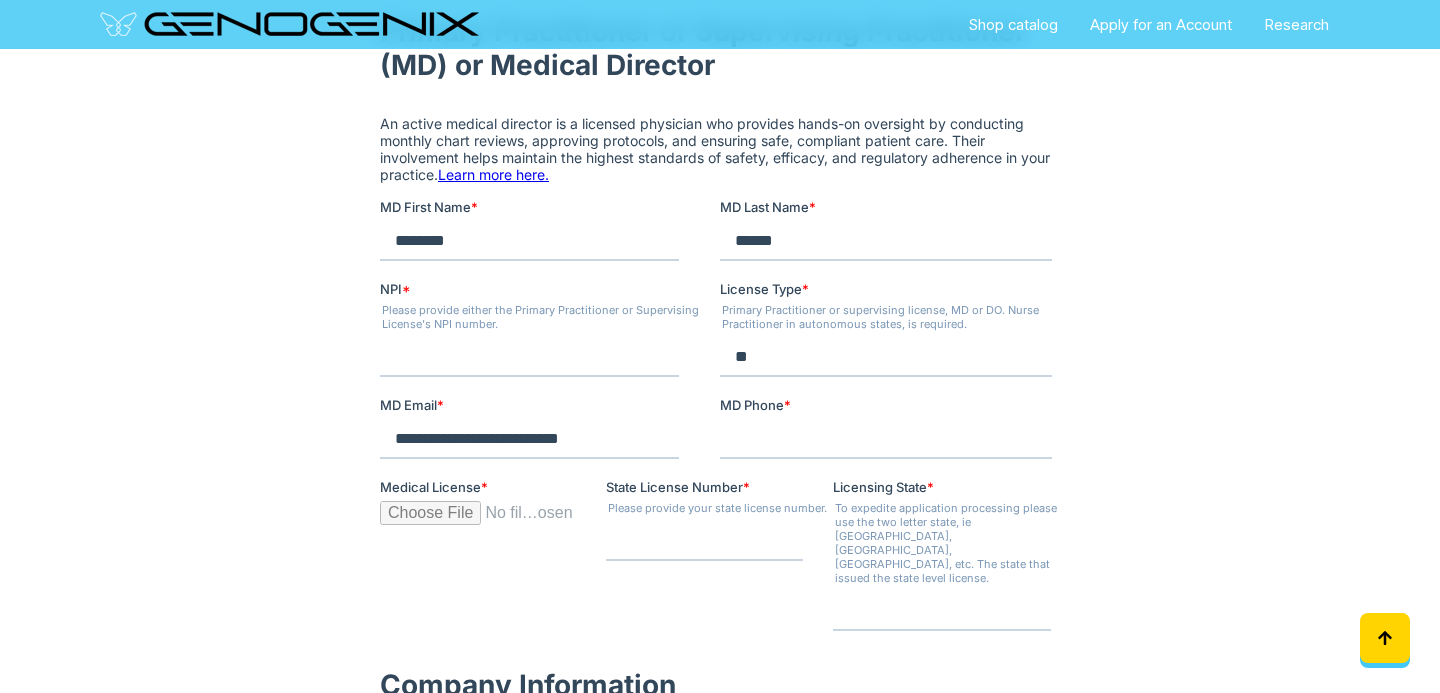click on "State License Number *" at bounding box center (704, 541) 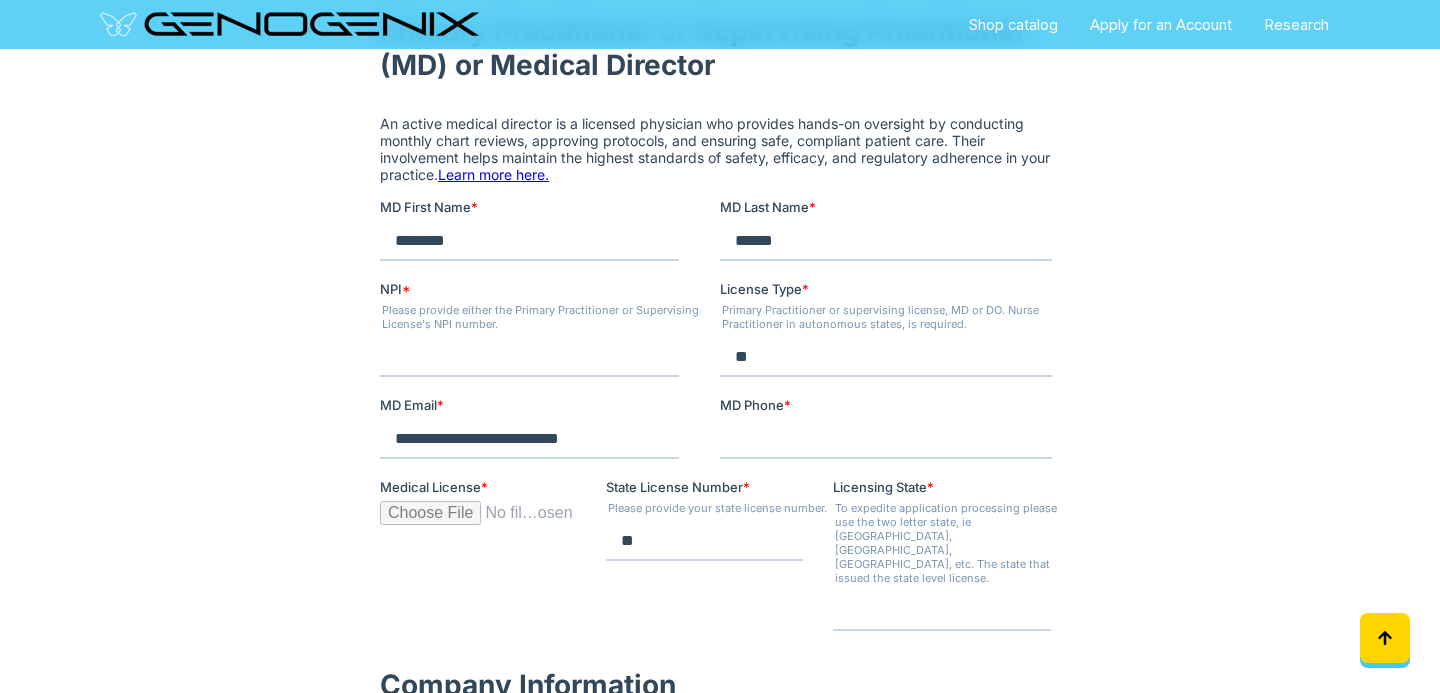 drag, startPoint x: 682, startPoint y: 543, endPoint x: 578, endPoint y: 538, distance: 104.120125 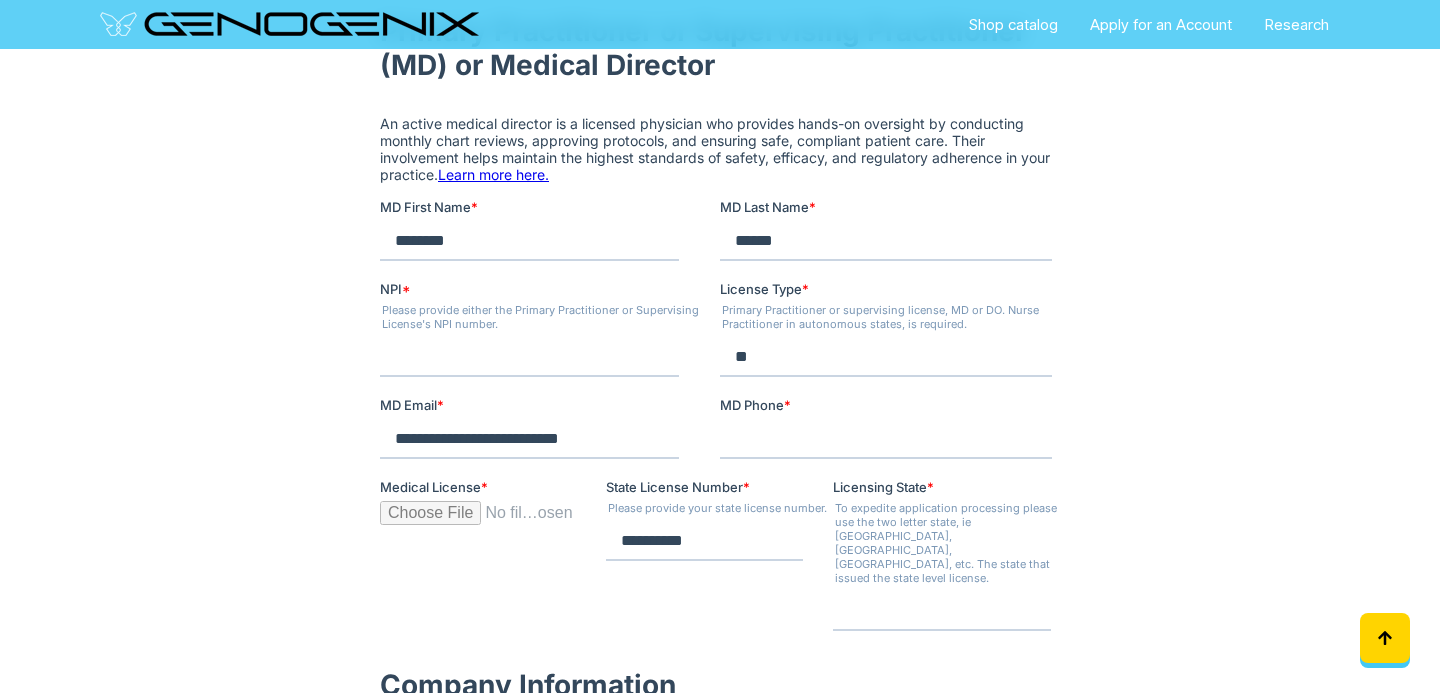 type on "**********" 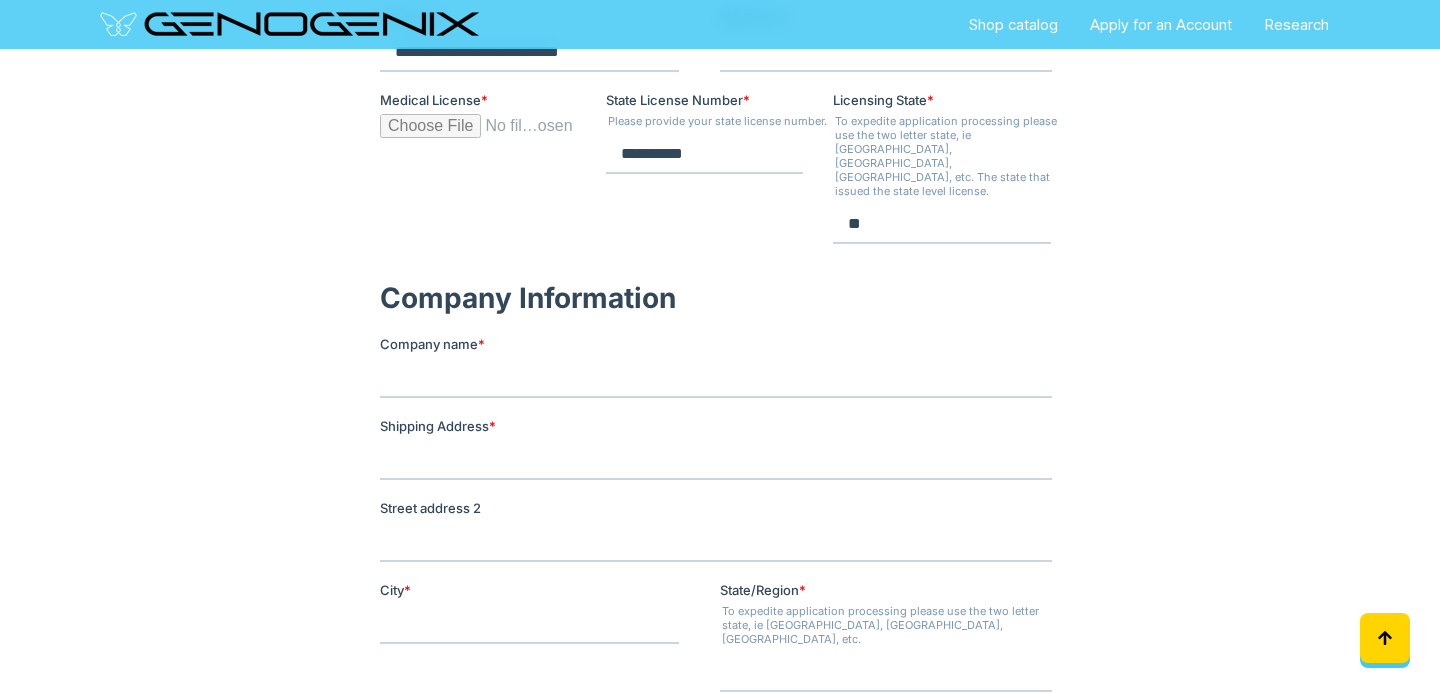 scroll, scrollTop: 1376, scrollLeft: 0, axis: vertical 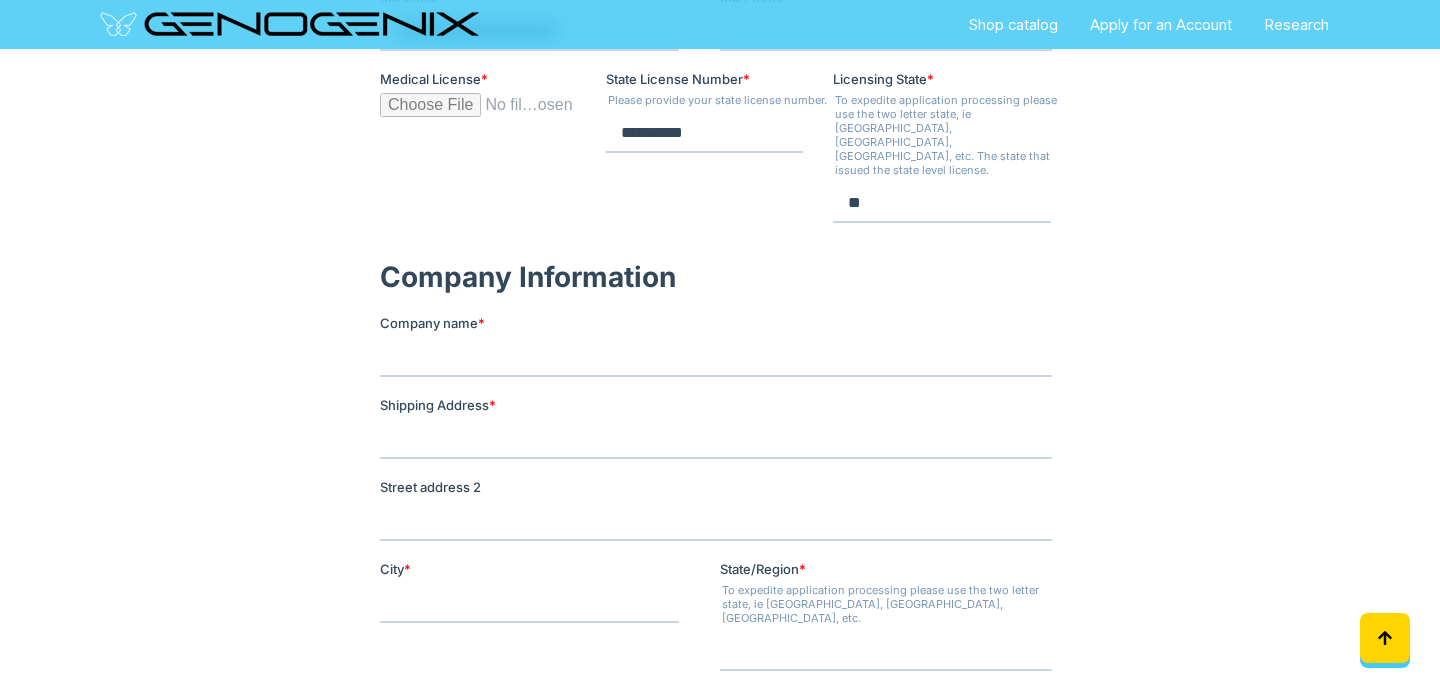 type on "**" 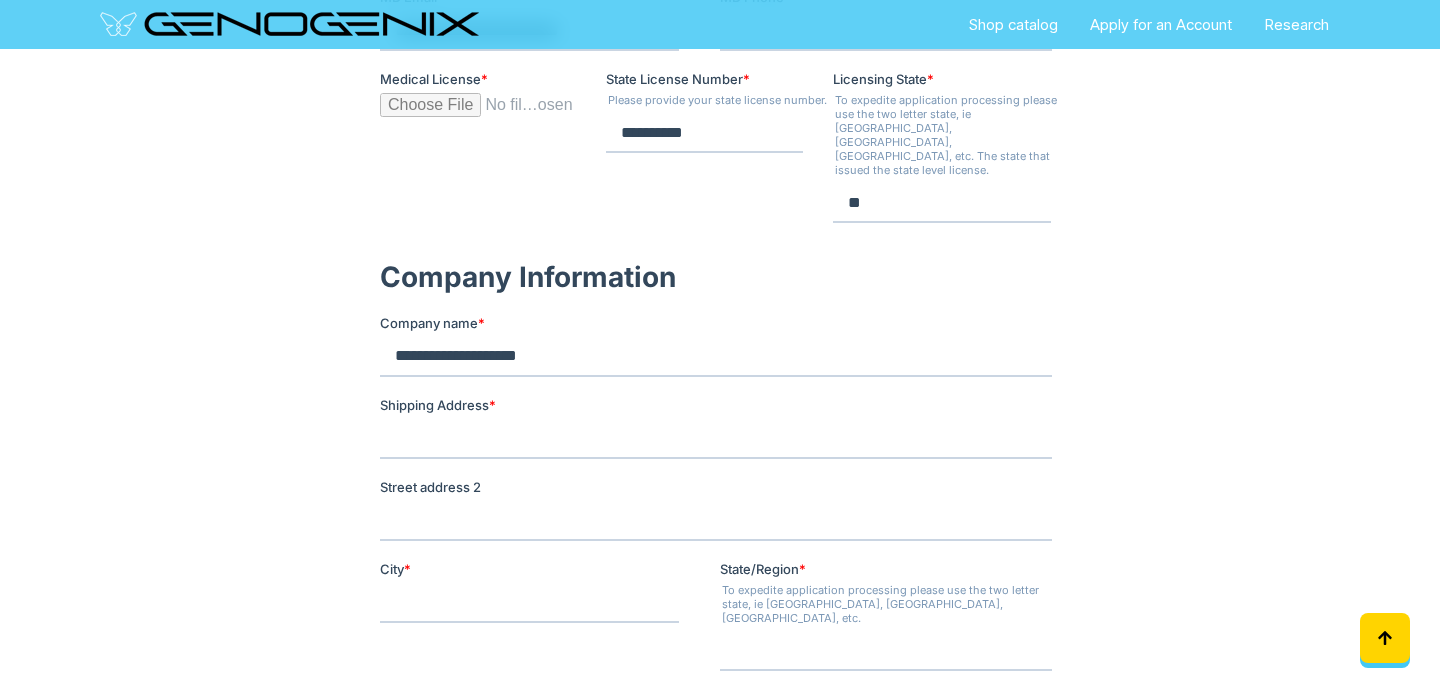 type on "**********" 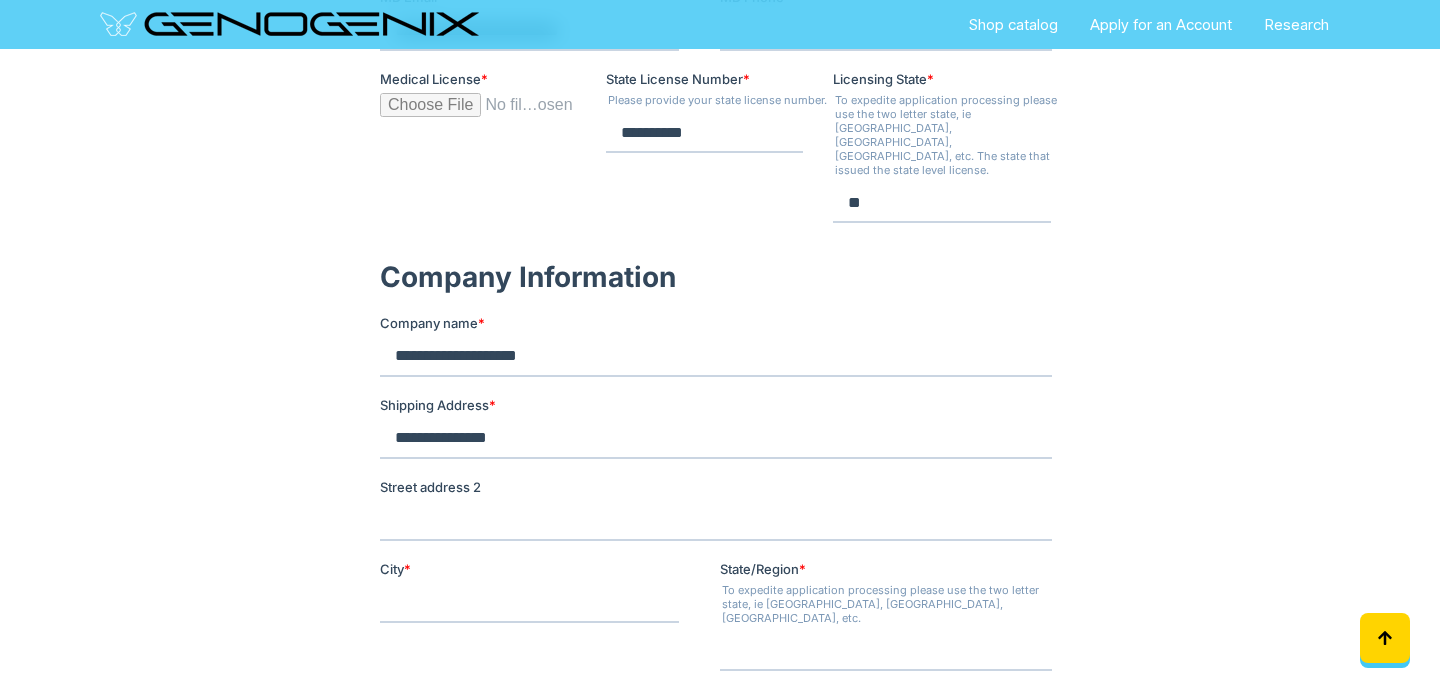 type on "**********" 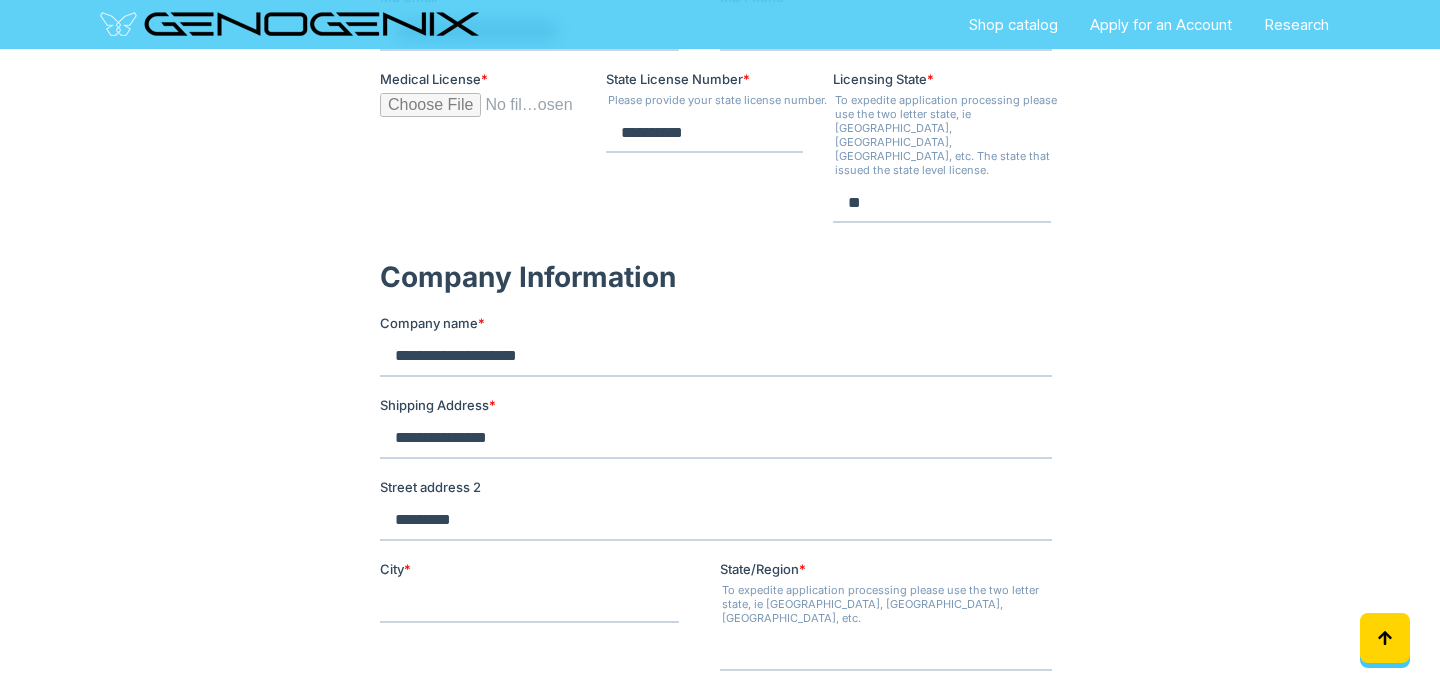 type on "*********" 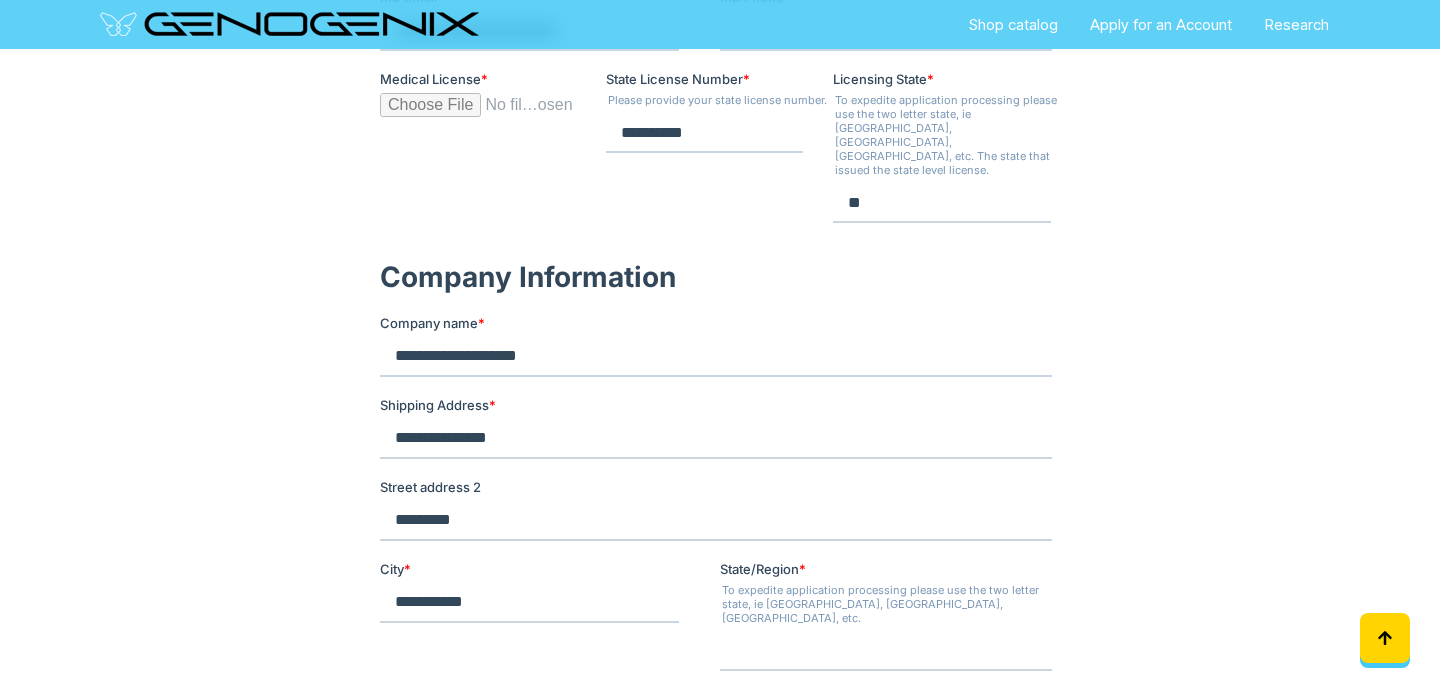 type on "**********" 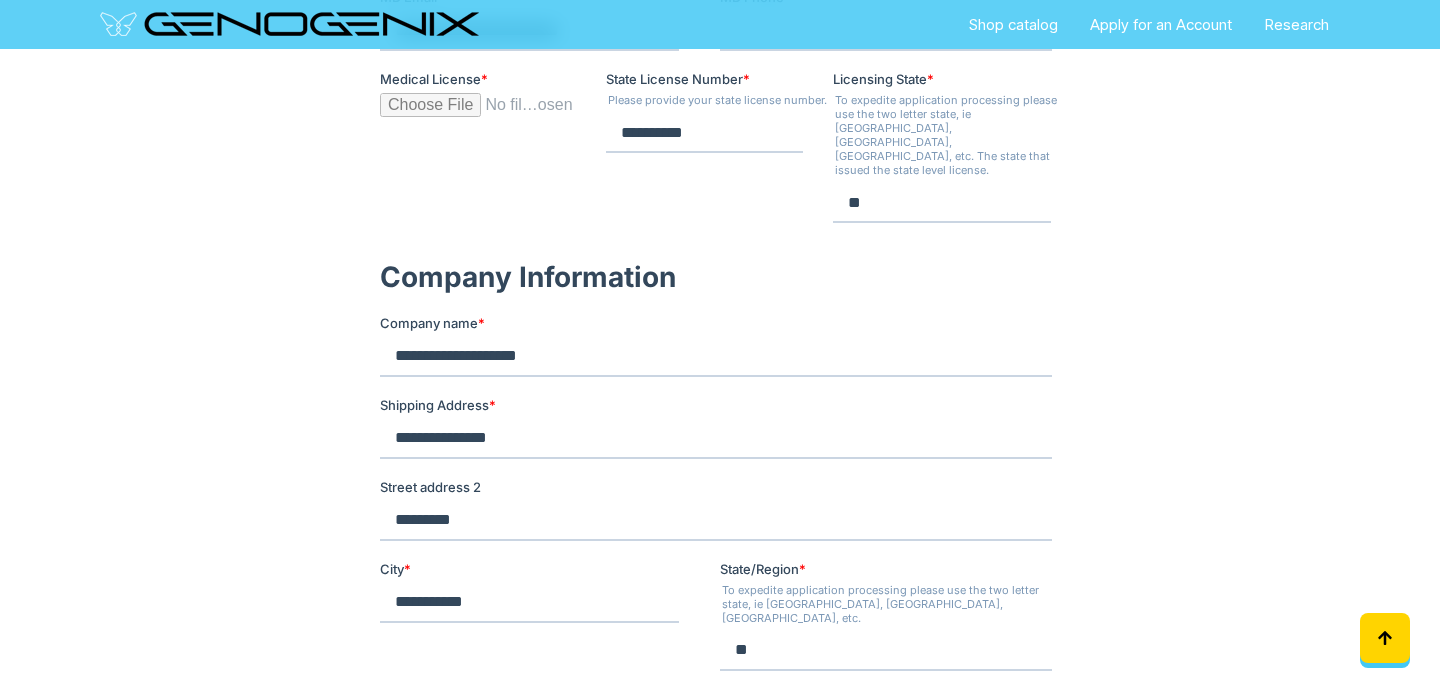 type on "**" 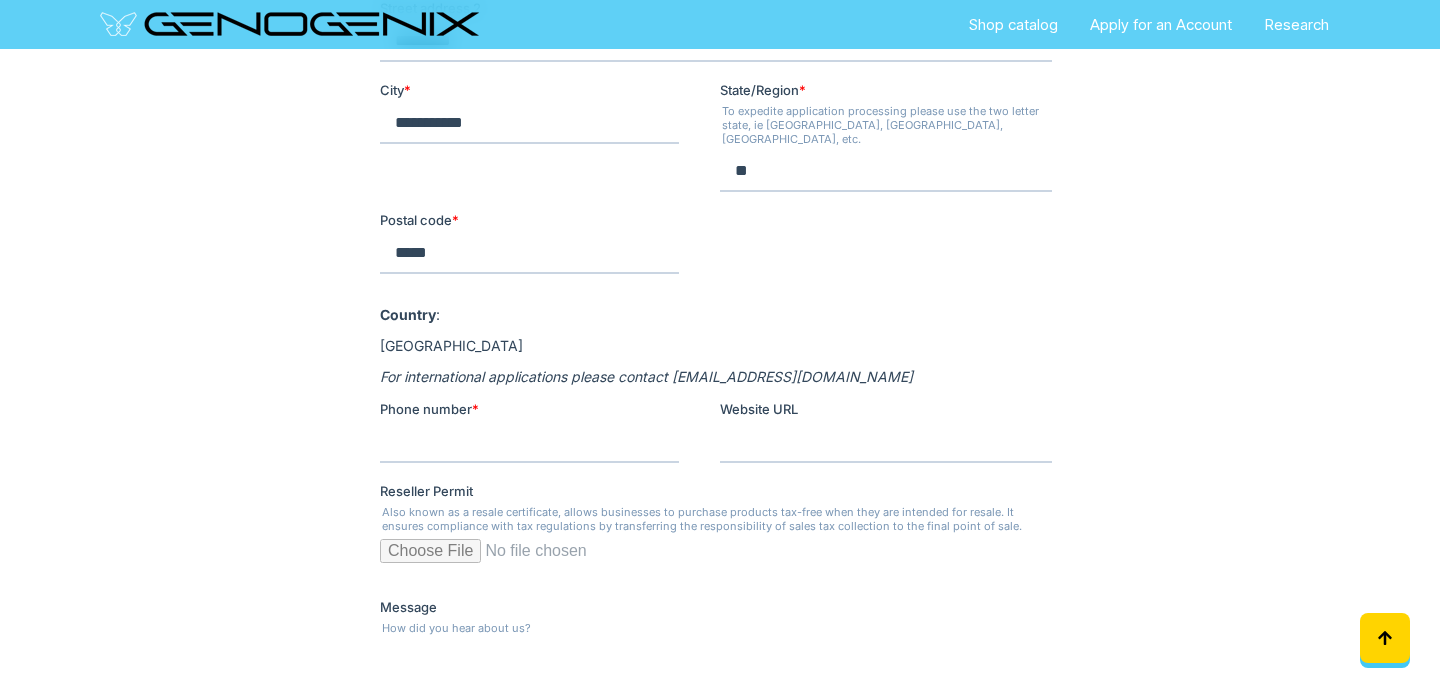scroll, scrollTop: 1857, scrollLeft: 0, axis: vertical 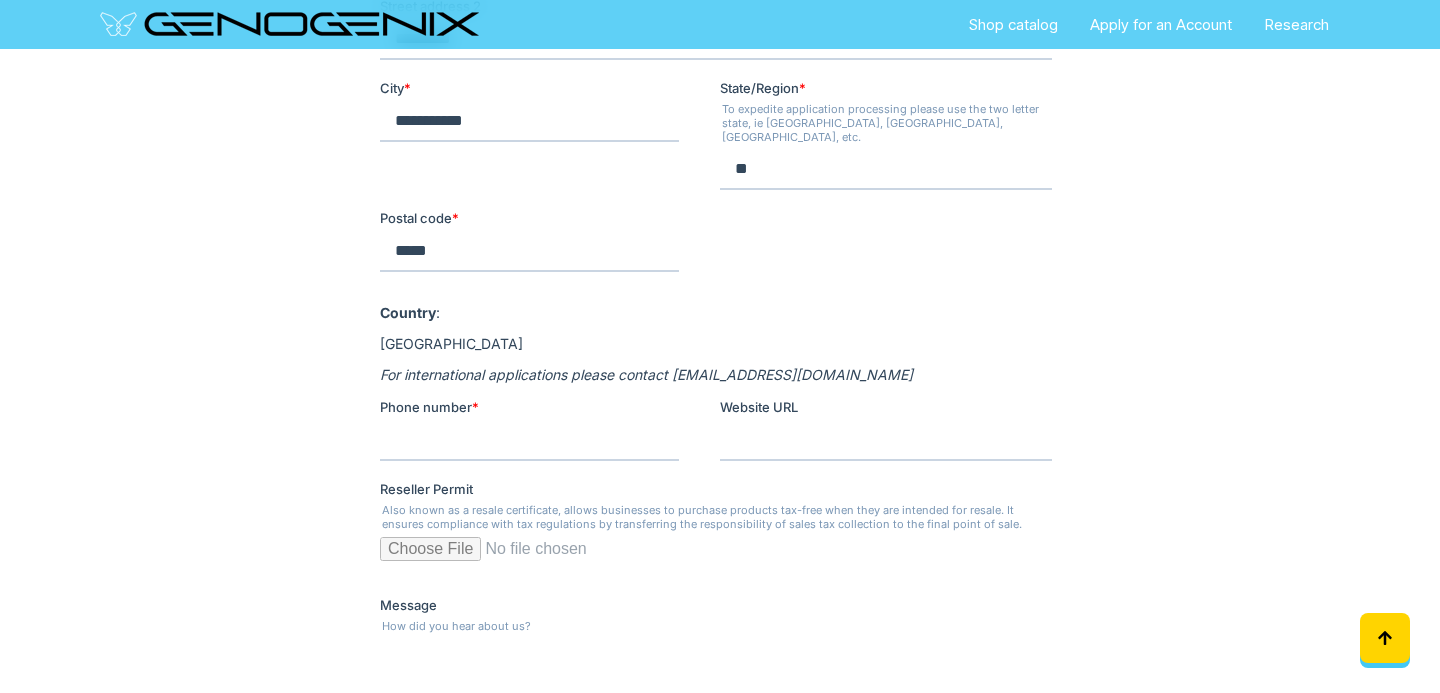 type on "*****" 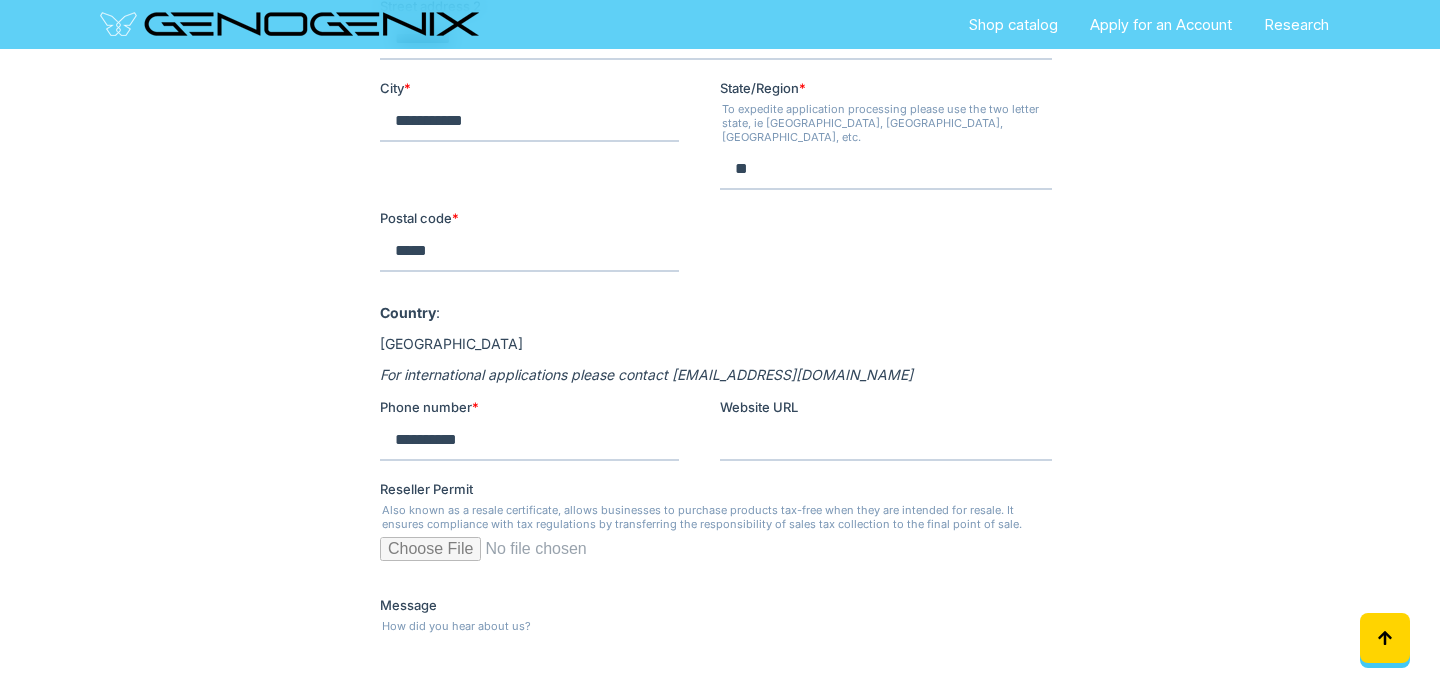 type on "**********" 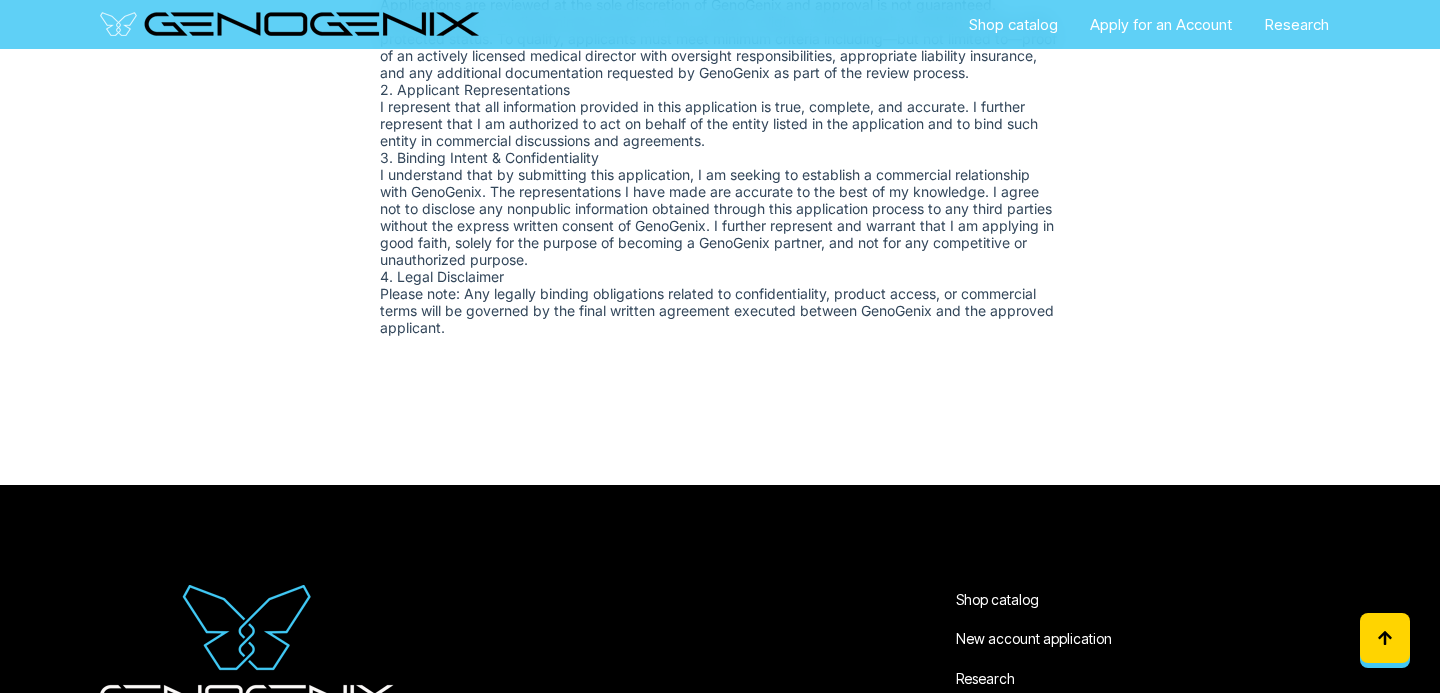 scroll, scrollTop: 2740, scrollLeft: 0, axis: vertical 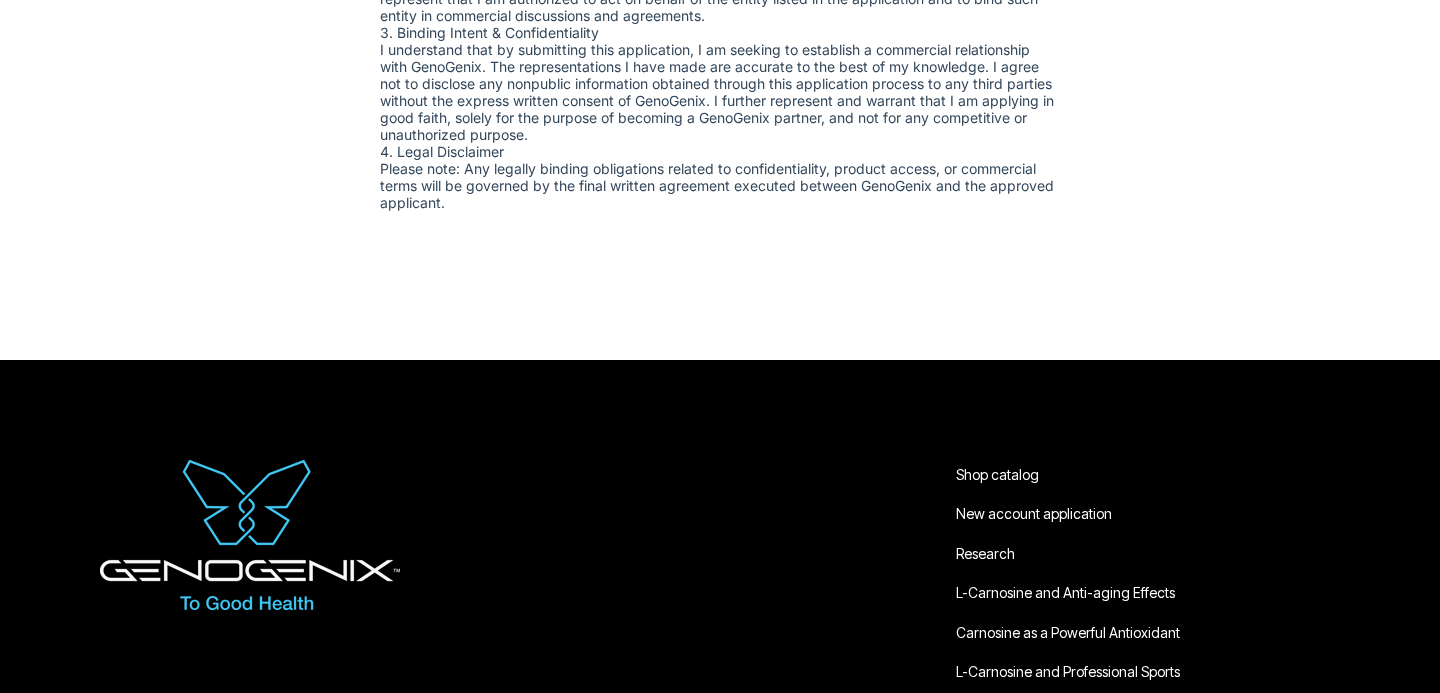 type on "**********" 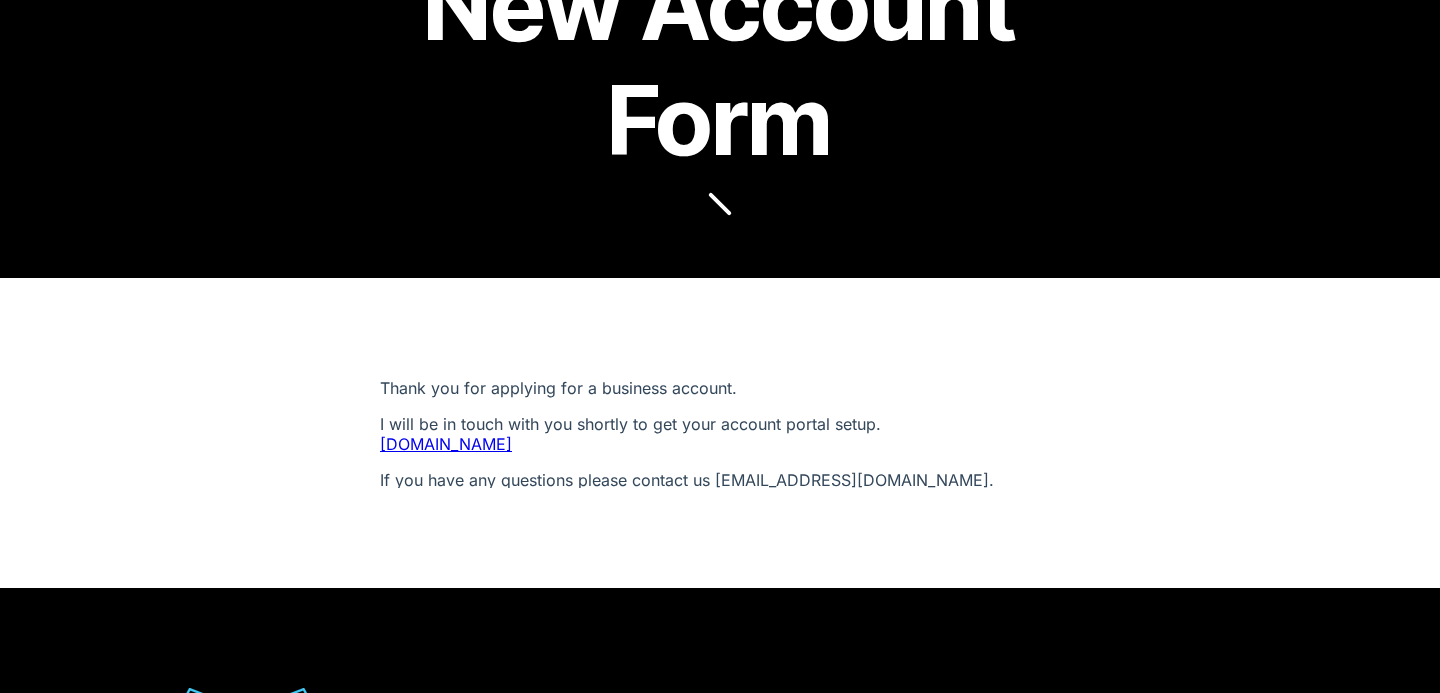 scroll, scrollTop: 201, scrollLeft: 0, axis: vertical 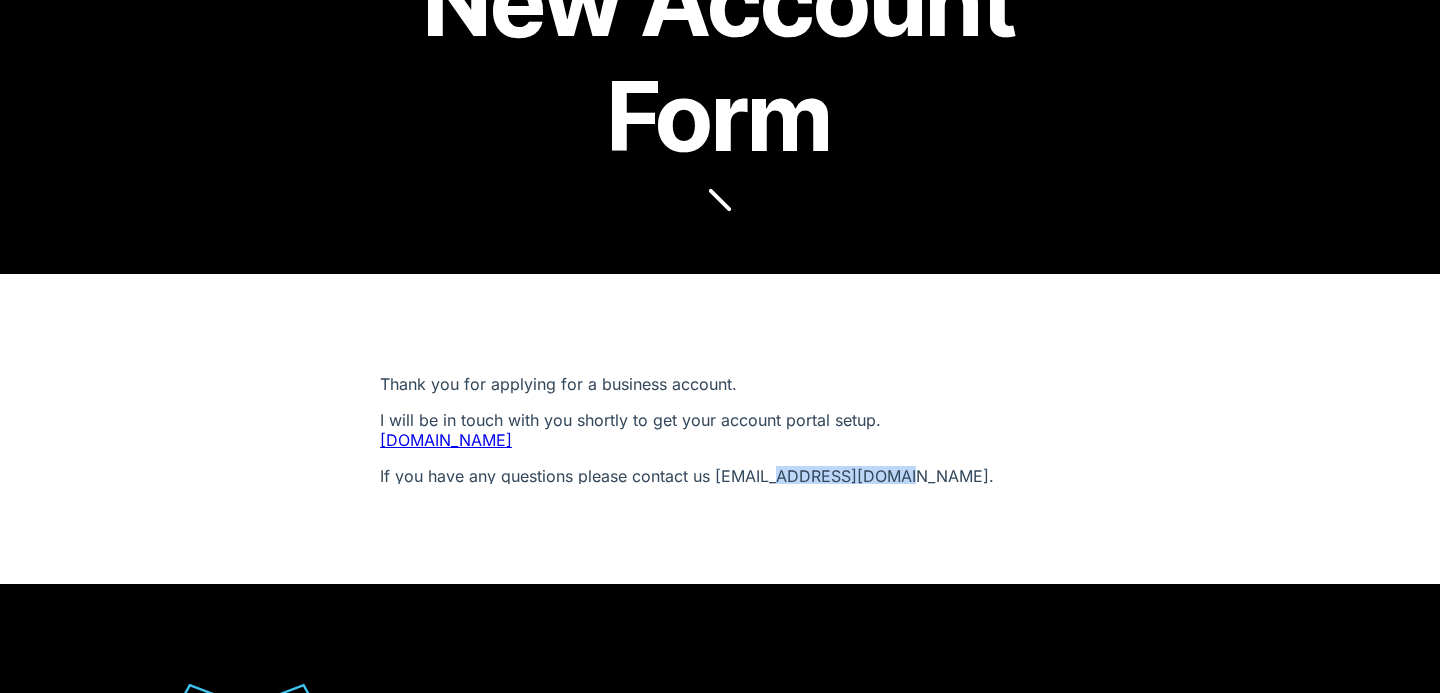 drag, startPoint x: 909, startPoint y: 473, endPoint x: 781, endPoint y: 474, distance: 128.0039 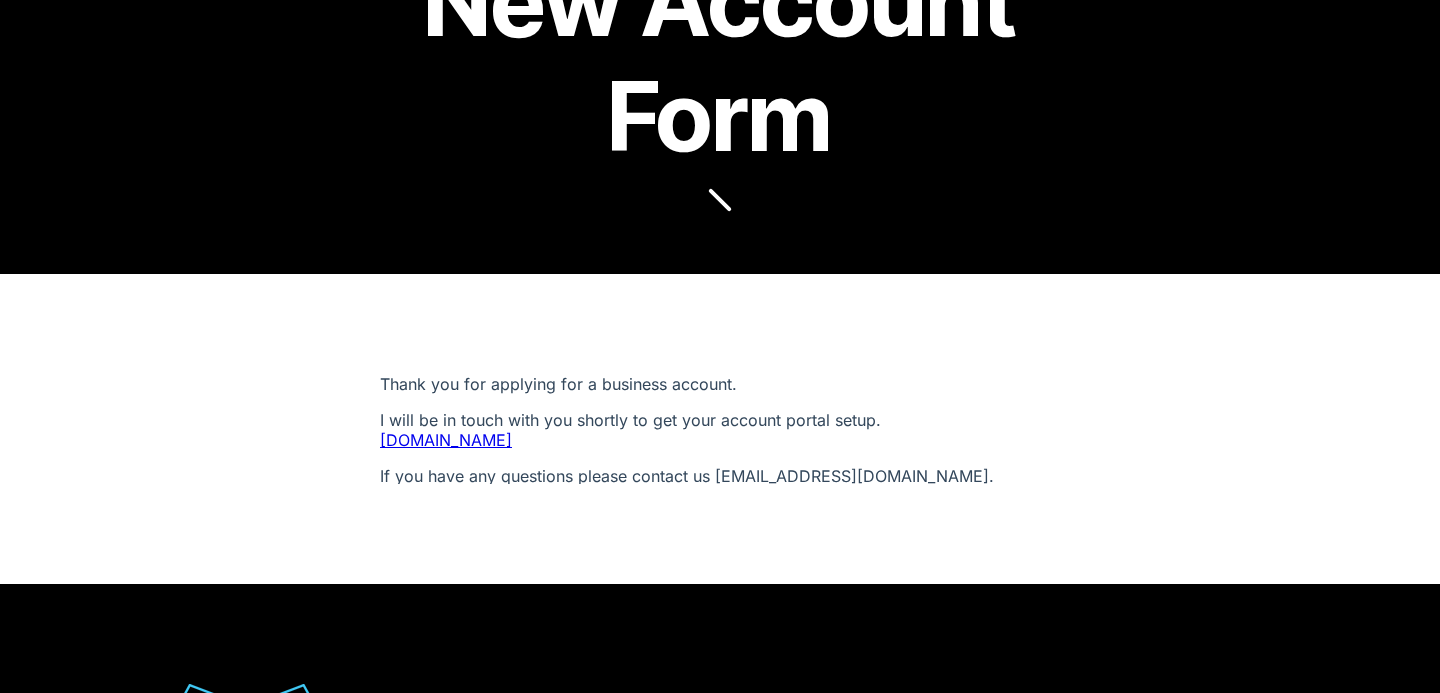 click on "Thank you for applying for a business account.
I will be in touch with you shortly to get your account portal setup. [DOMAIN_NAME]
If you have any questions please contact us [EMAIL_ADDRESS][DOMAIN_NAME]." at bounding box center (720, 429) 